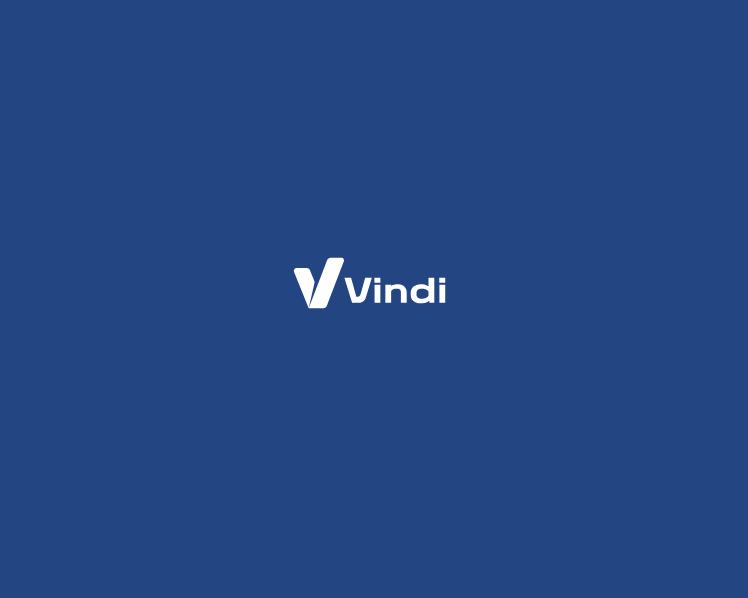 scroll, scrollTop: 0, scrollLeft: 0, axis: both 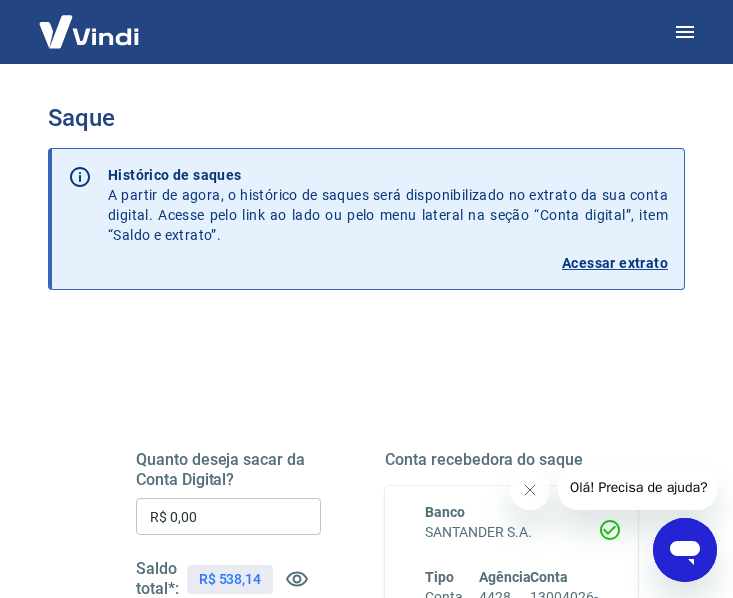 click at bounding box center (89, 31) 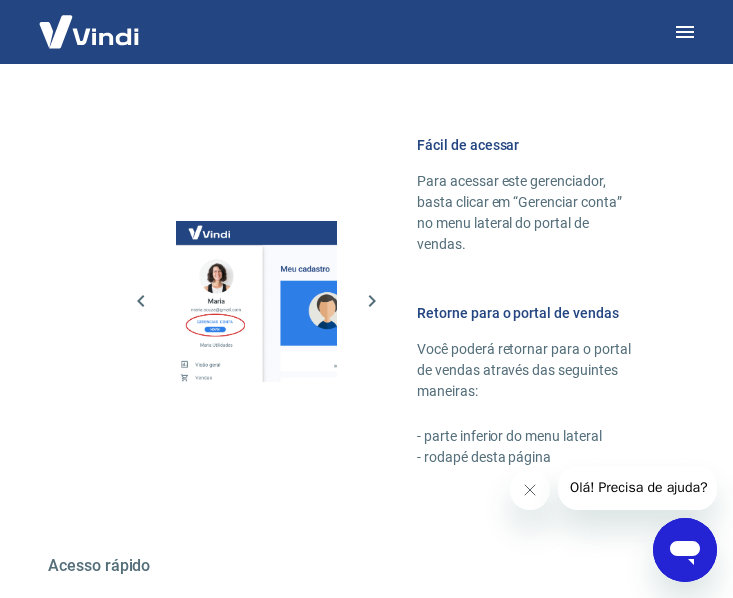 scroll, scrollTop: 878, scrollLeft: 0, axis: vertical 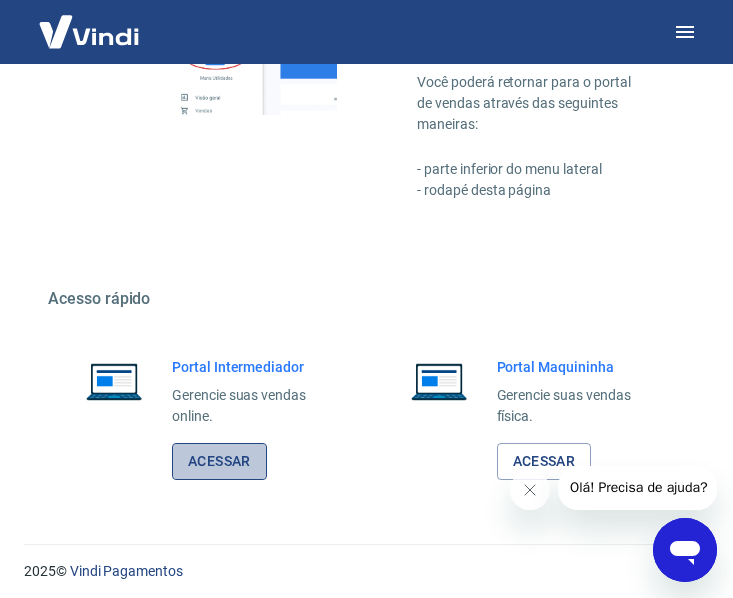 click on "Acessar" at bounding box center [219, 461] 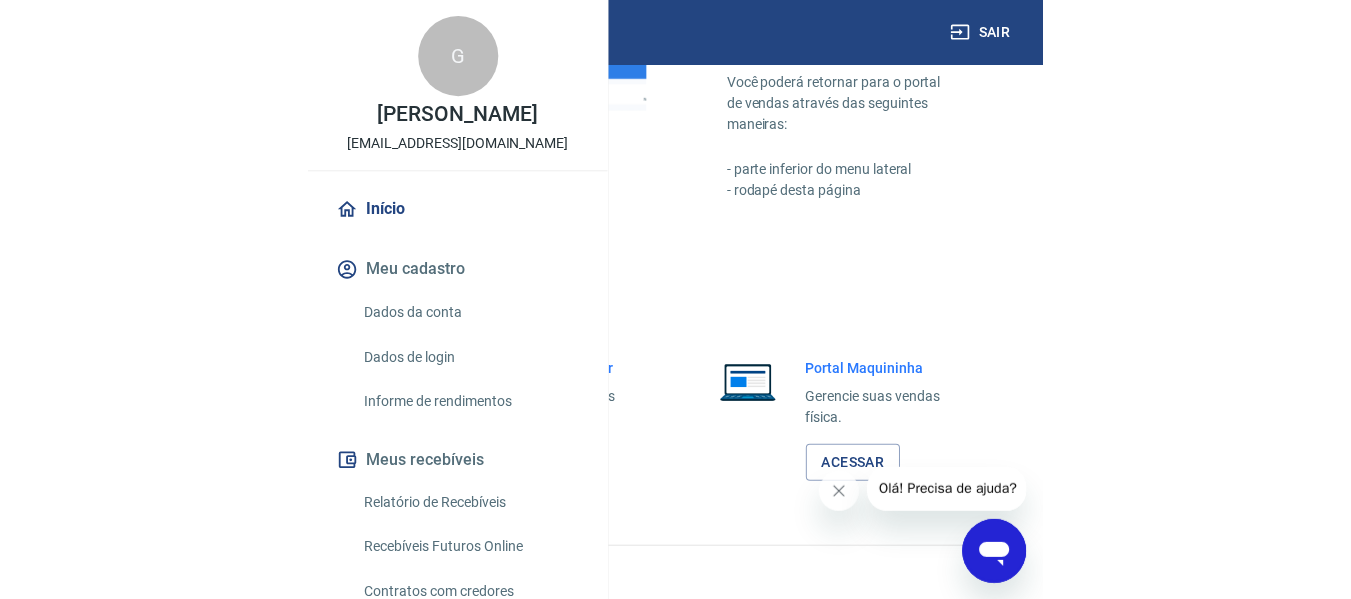 scroll, scrollTop: 1042, scrollLeft: 0, axis: vertical 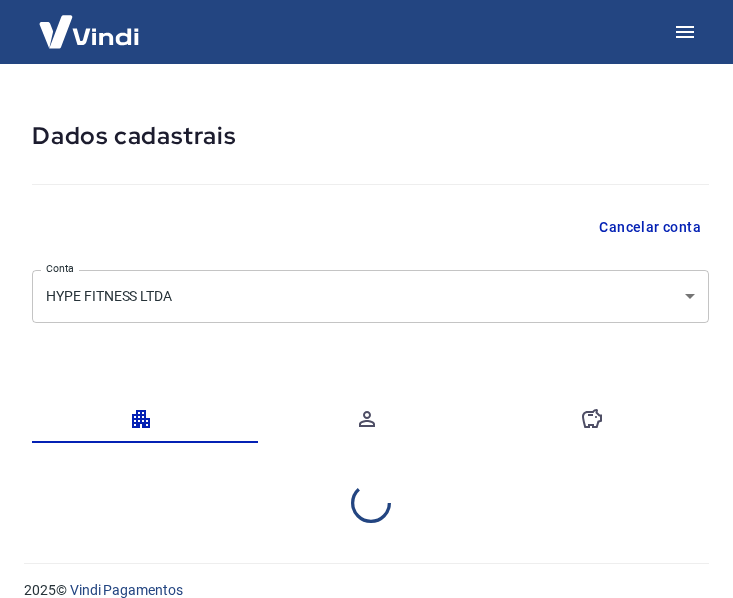 select on "SP" 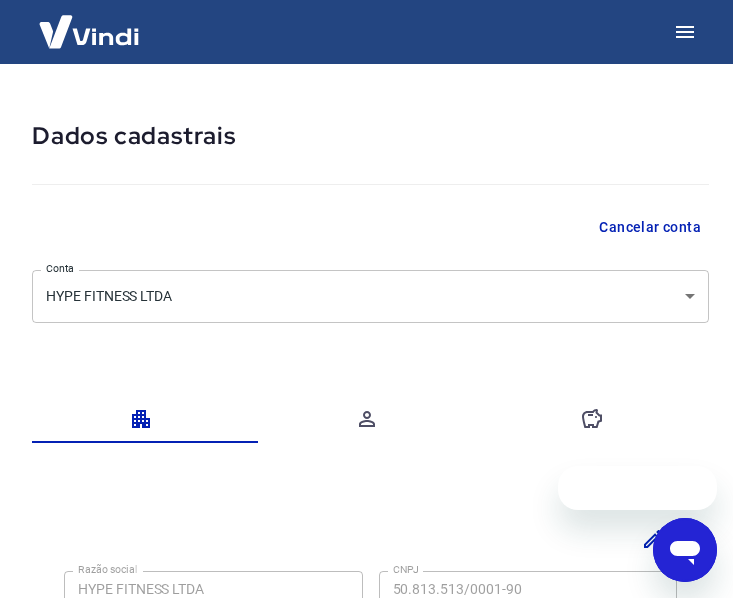 scroll, scrollTop: 0, scrollLeft: 0, axis: both 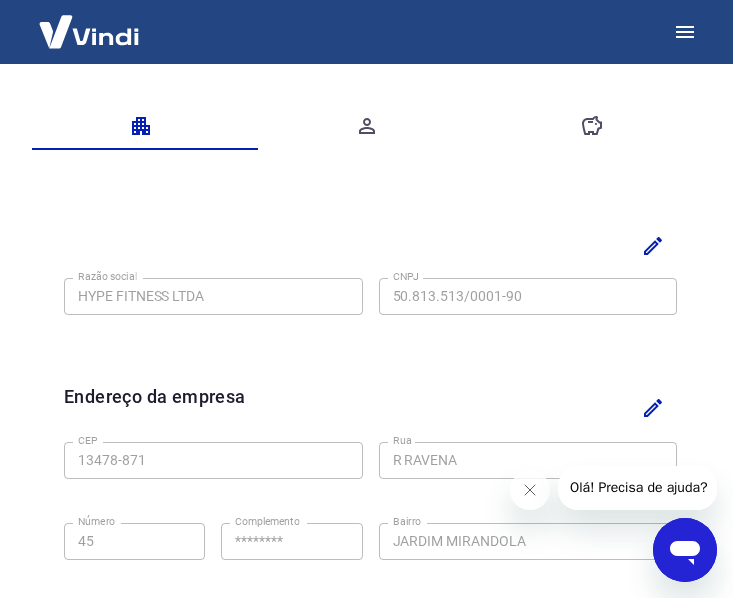 click 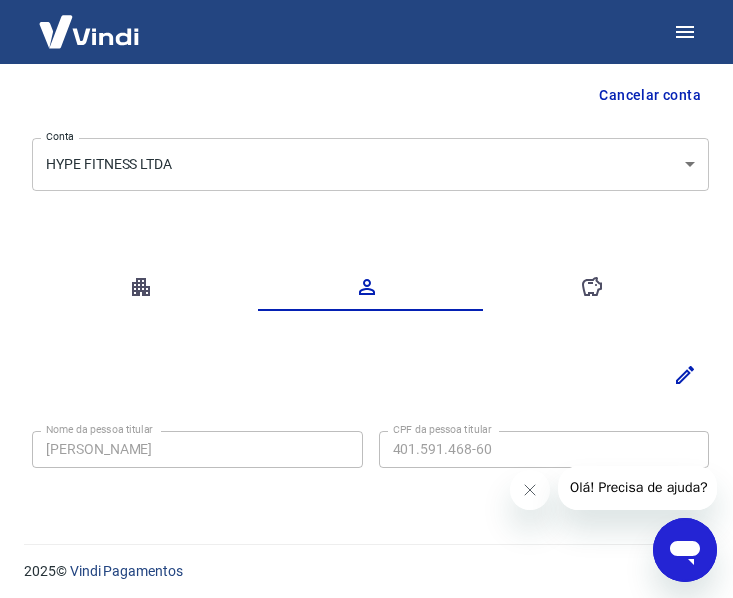 scroll, scrollTop: 0, scrollLeft: 0, axis: both 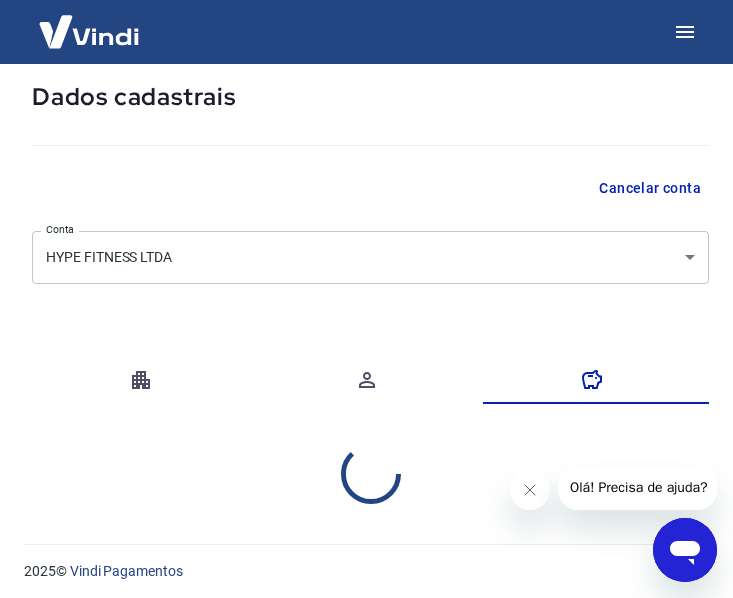 select on "1" 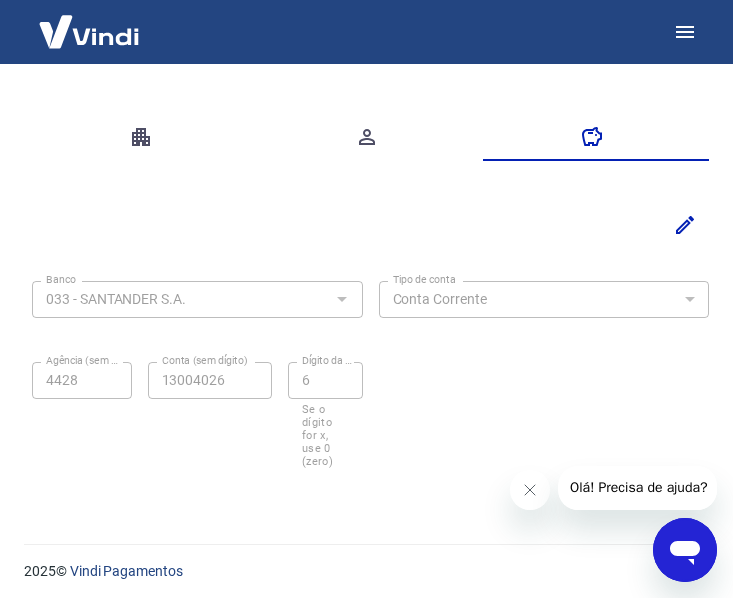 scroll, scrollTop: 281, scrollLeft: 0, axis: vertical 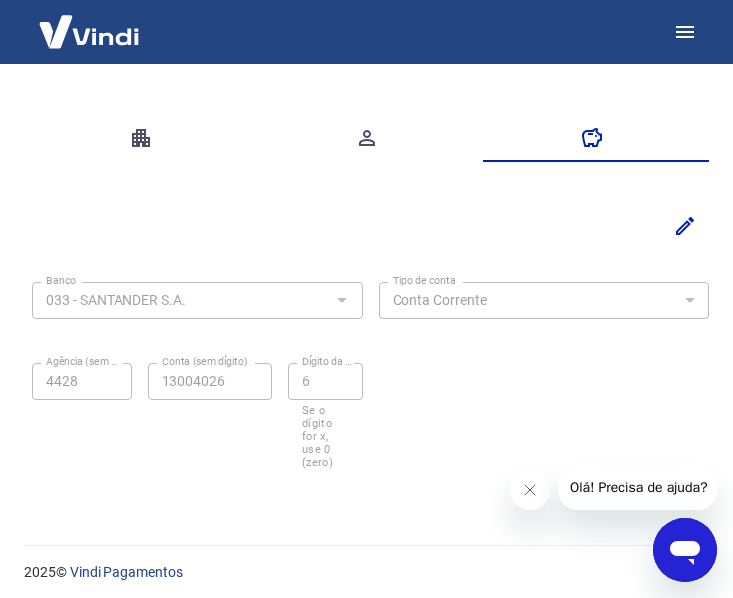 click at bounding box center (341, 300) 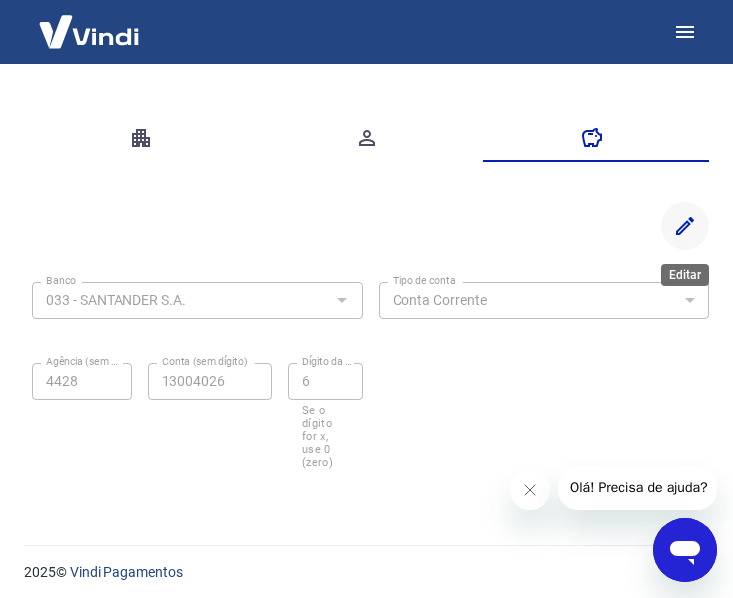 click at bounding box center [685, 226] 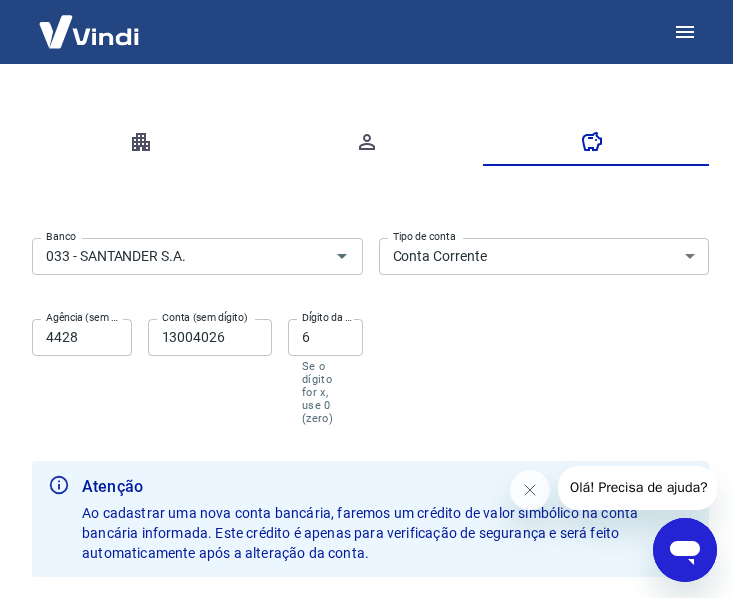 scroll, scrollTop: 278, scrollLeft: 0, axis: vertical 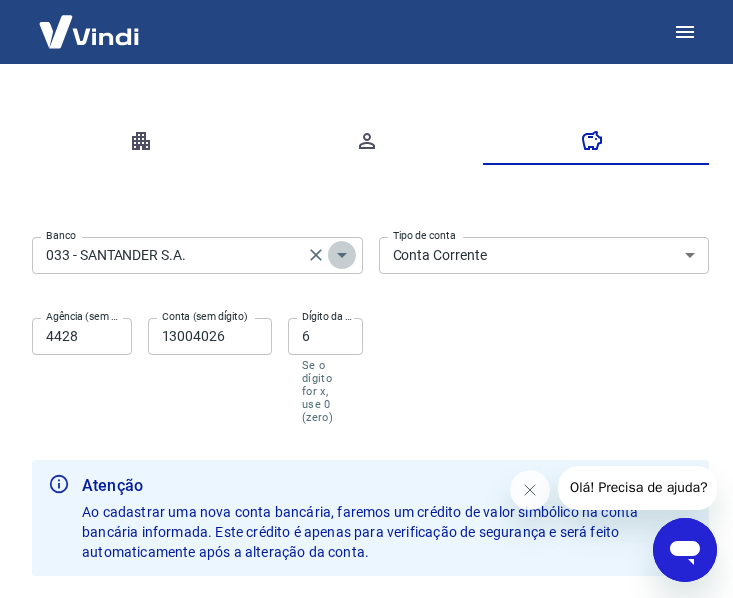 click 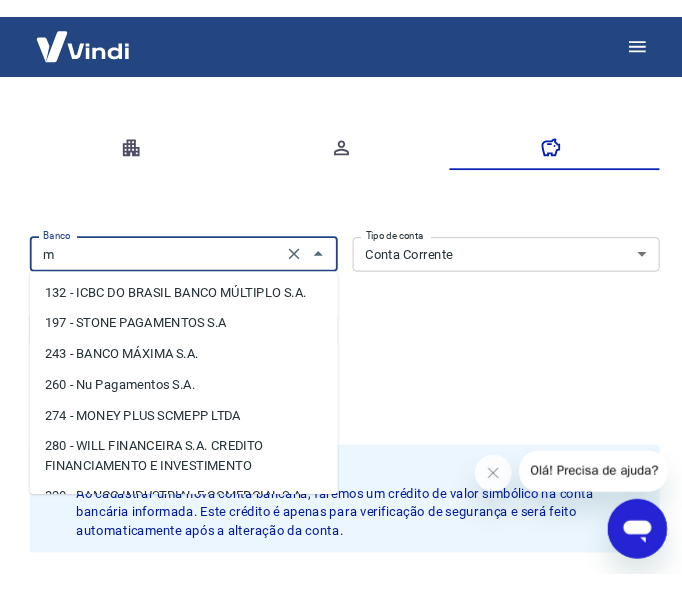 scroll, scrollTop: 0, scrollLeft: 0, axis: both 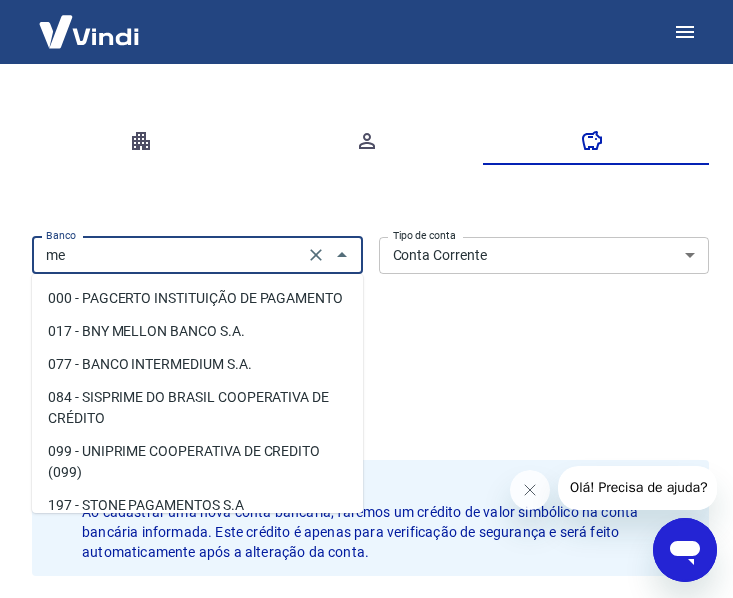 type on "m" 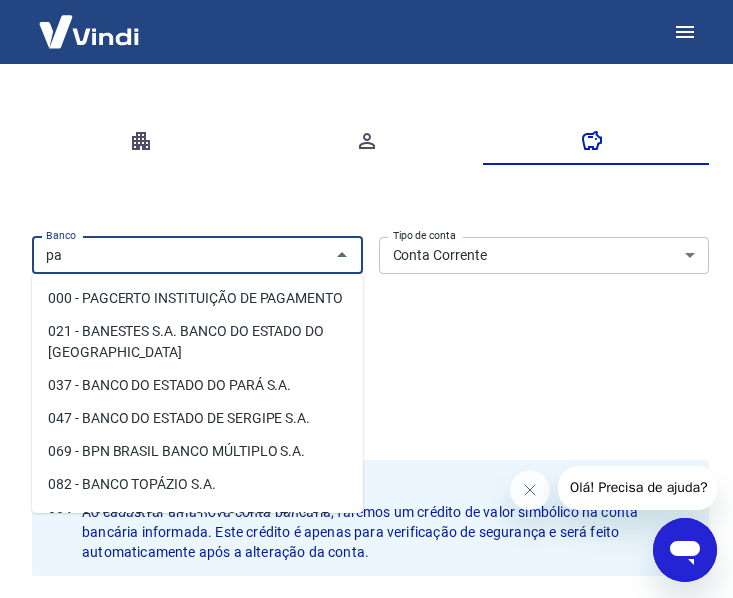 type on "p" 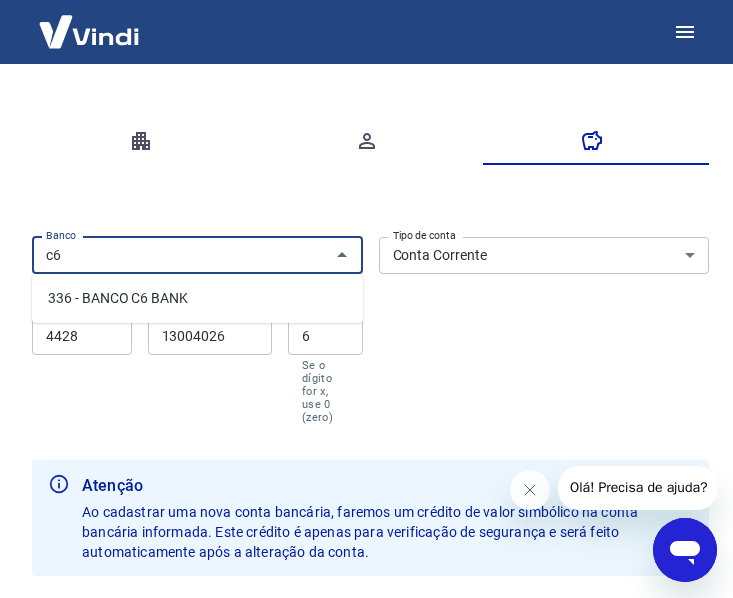 type on "c" 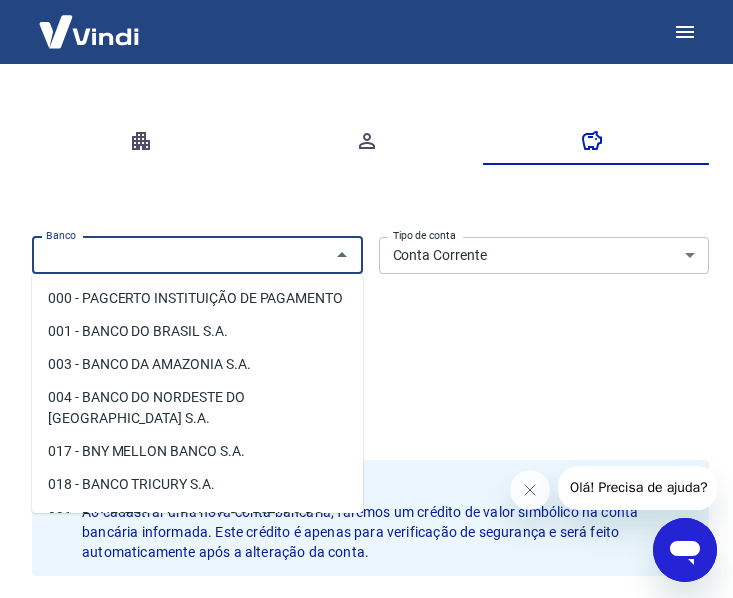 type 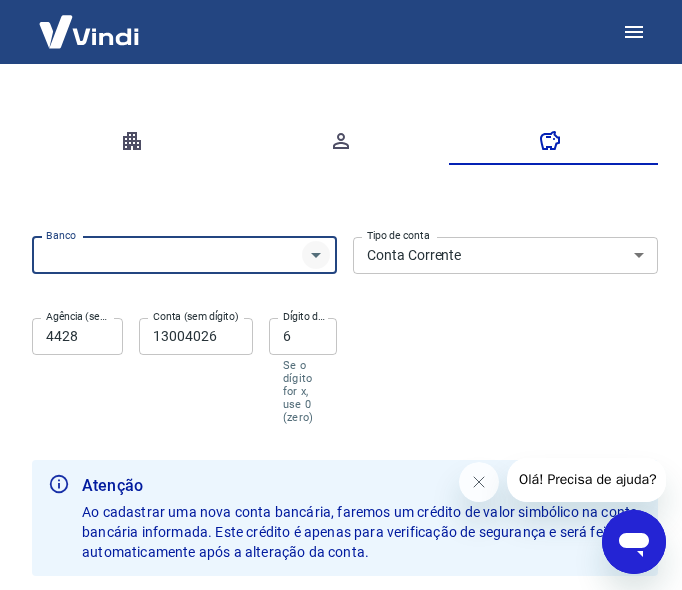 click 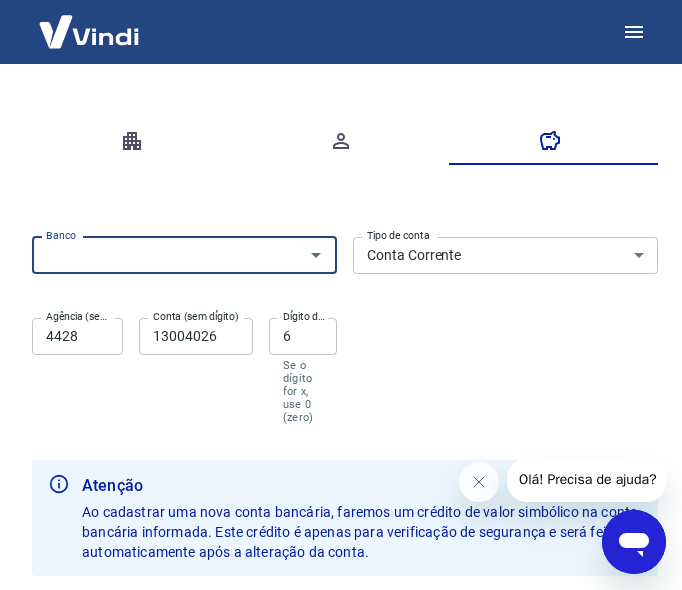 click at bounding box center [341, 32] 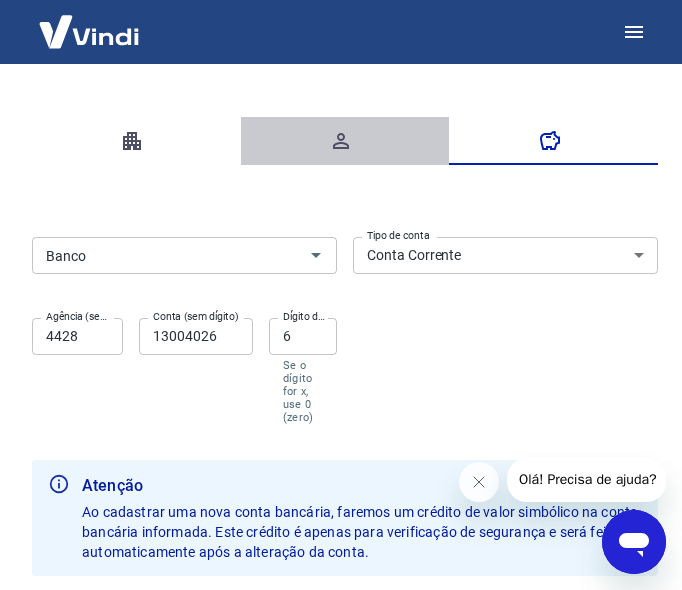 click at bounding box center [345, 141] 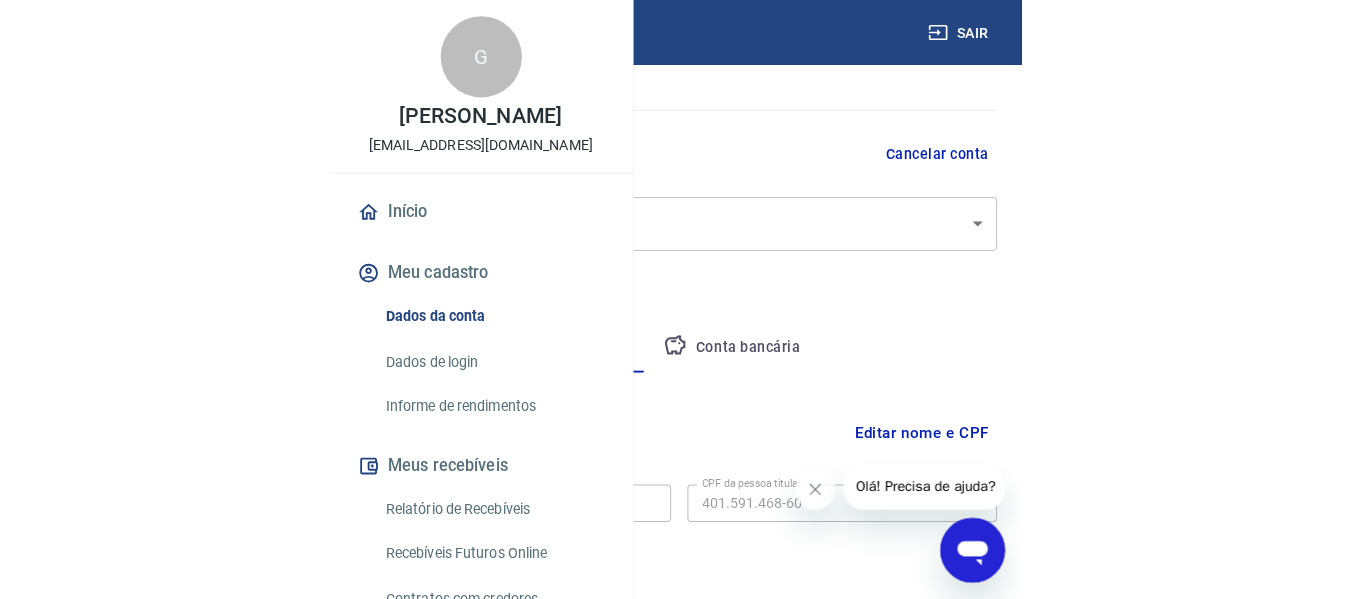 scroll, scrollTop: 201, scrollLeft: 0, axis: vertical 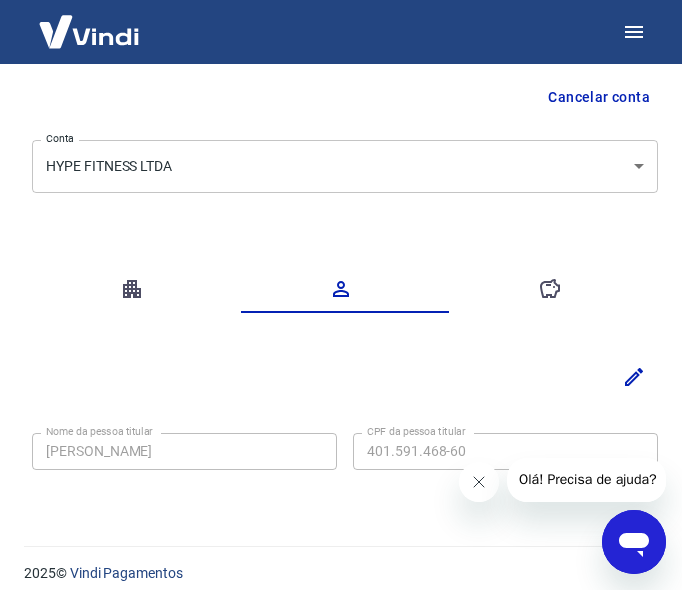 click at bounding box center [478, 482] 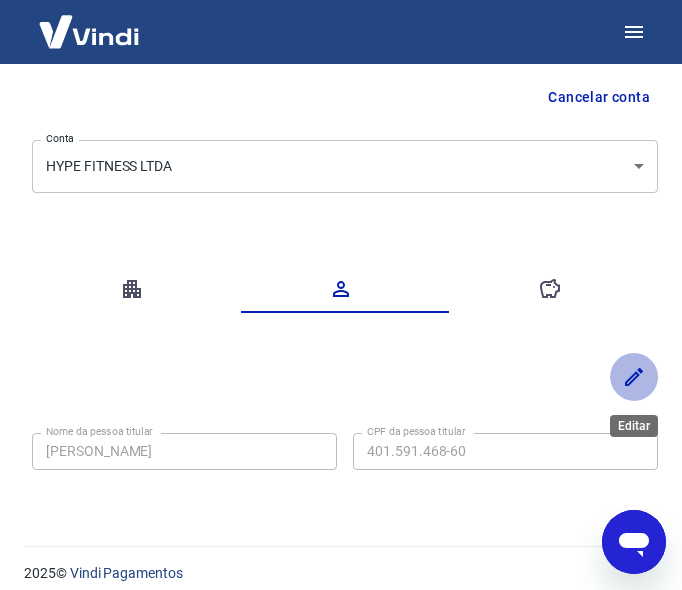 click 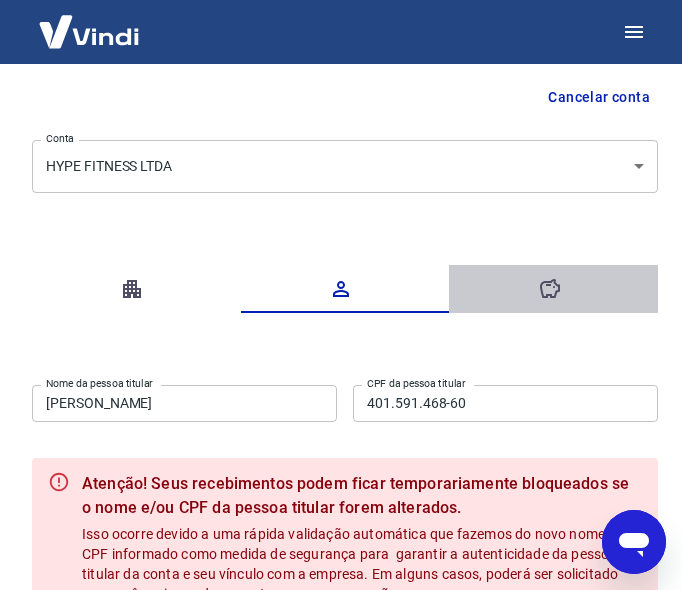 click 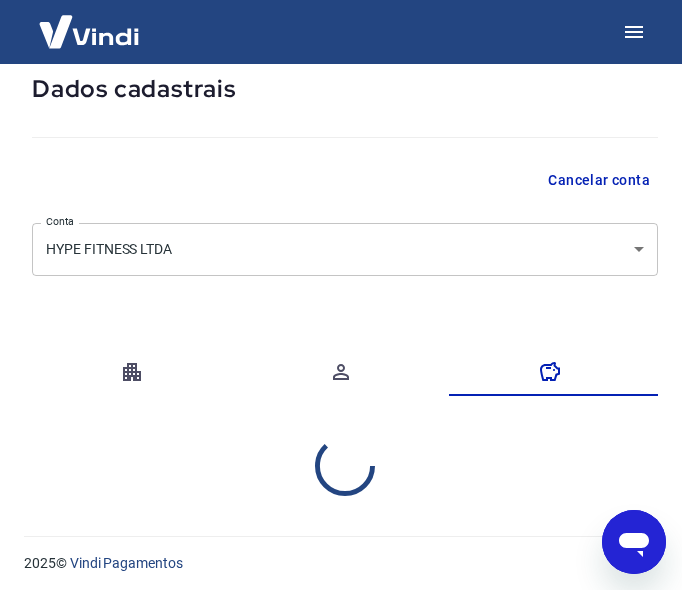 select on "1" 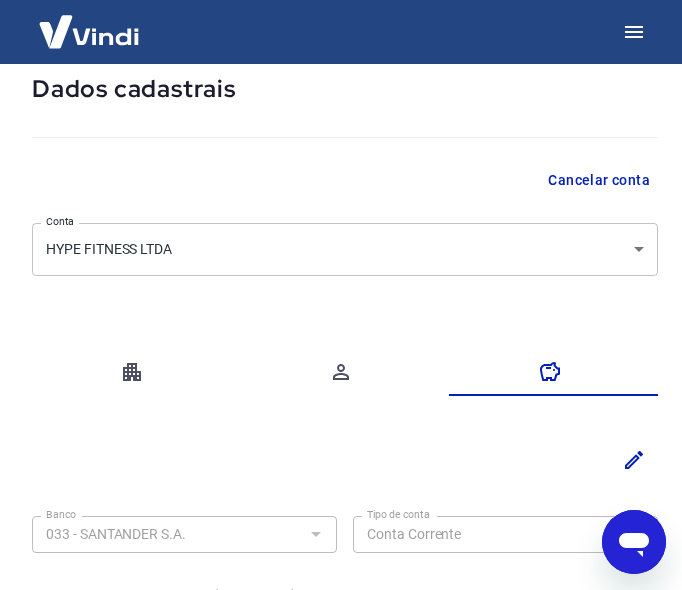 scroll, scrollTop: 130, scrollLeft: 0, axis: vertical 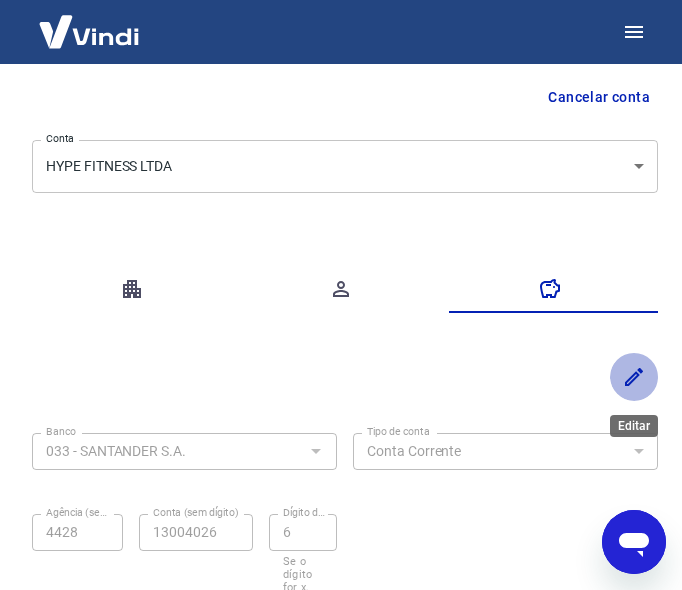 click 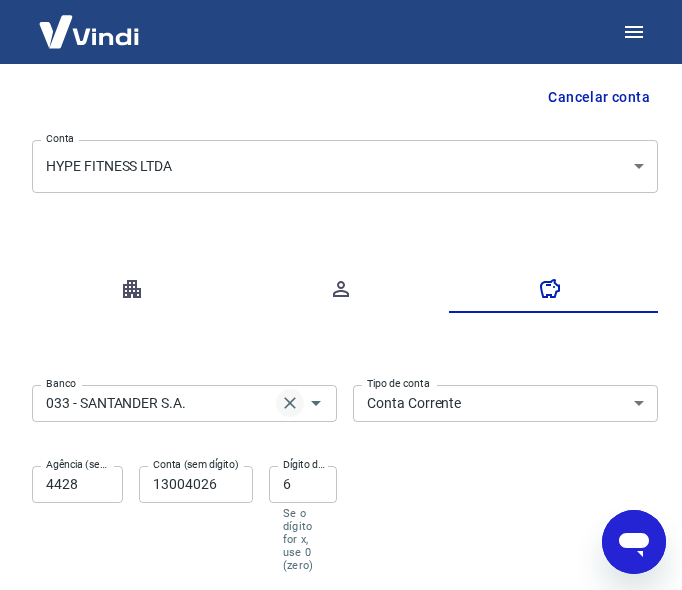 click 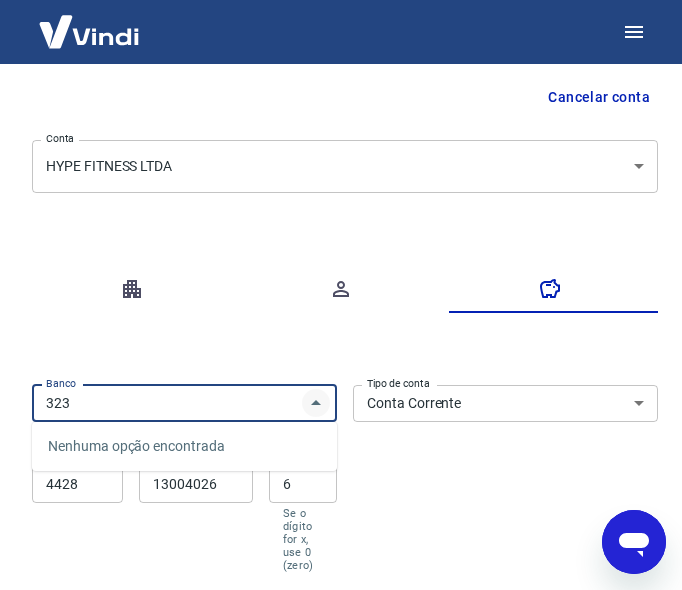 type on "323" 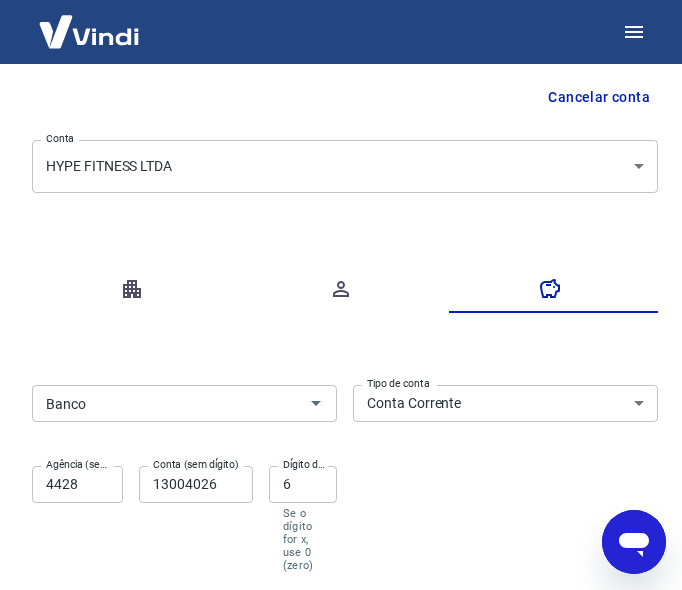 click on "Banco Banco Tipo de conta Conta Corrente Conta Poupança Tipo de conta Agência (sem dígito) 4428 Agência (sem dígito) Conta (sem dígito) 13004026 Conta (sem dígito) Dígito da conta 6 Dígito da conta Se o dígito for x, use 0 (zero)" at bounding box center (345, 476) 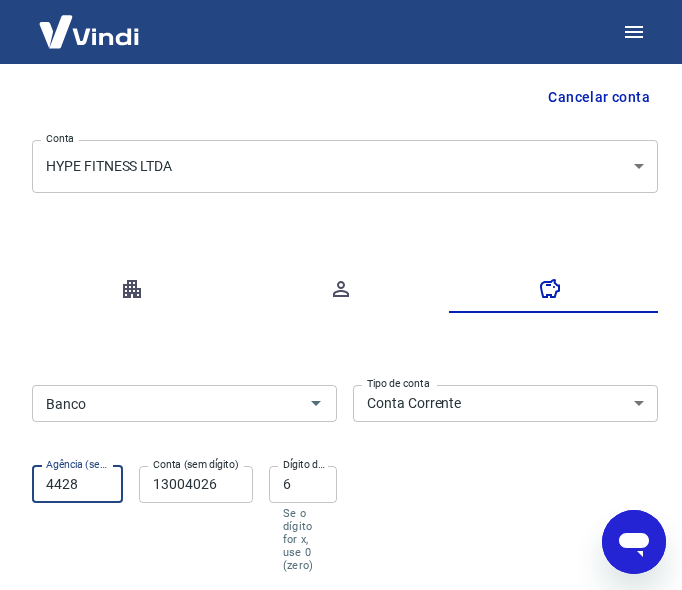 drag, startPoint x: 98, startPoint y: 491, endPoint x: -5, endPoint y: 460, distance: 107.563934 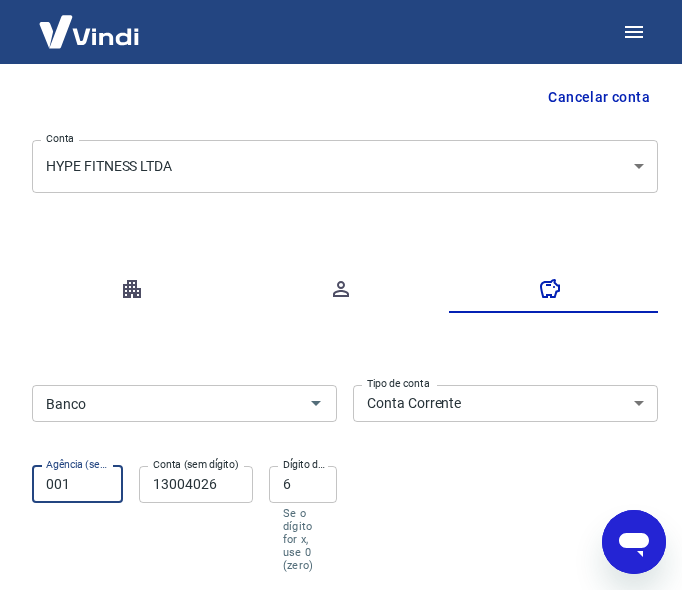 type on "001" 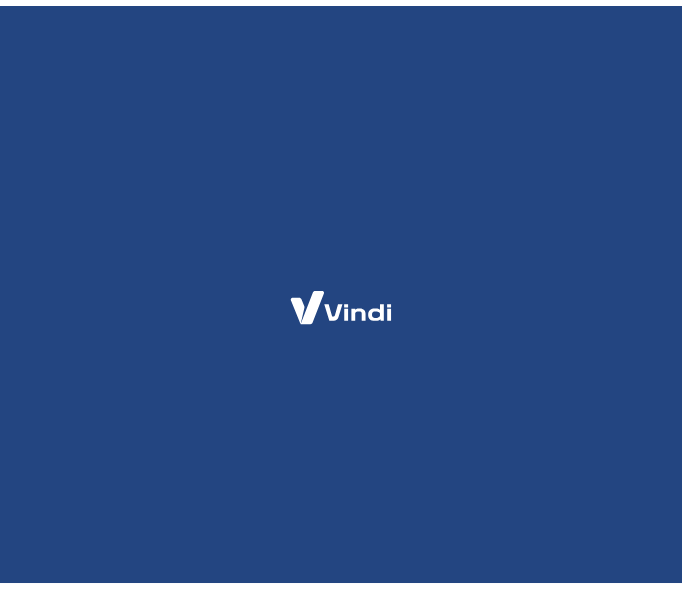 scroll, scrollTop: 0, scrollLeft: 0, axis: both 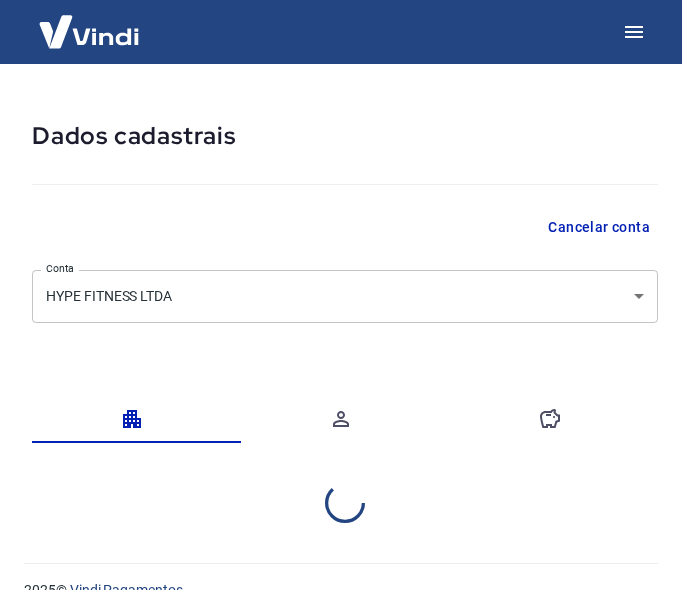 select on "SP" 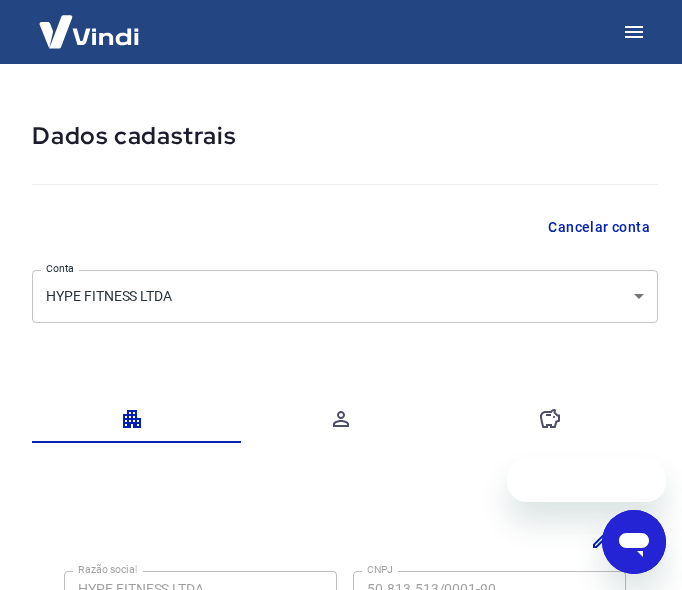 scroll, scrollTop: 0, scrollLeft: 0, axis: both 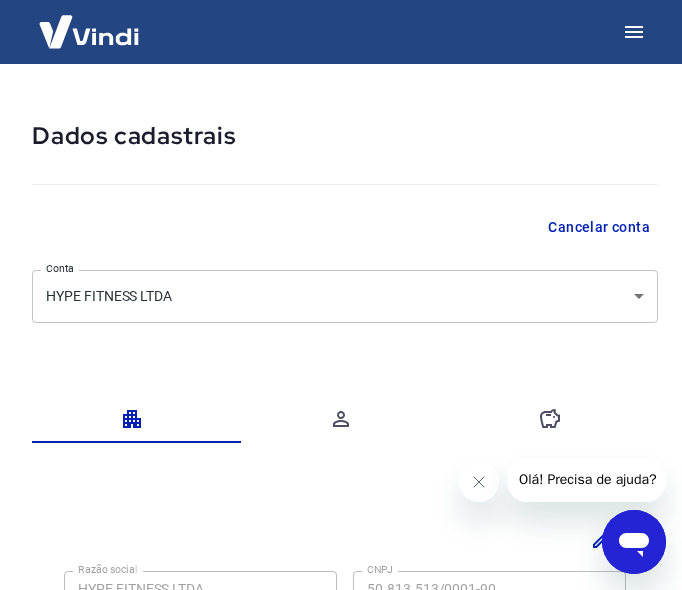 click 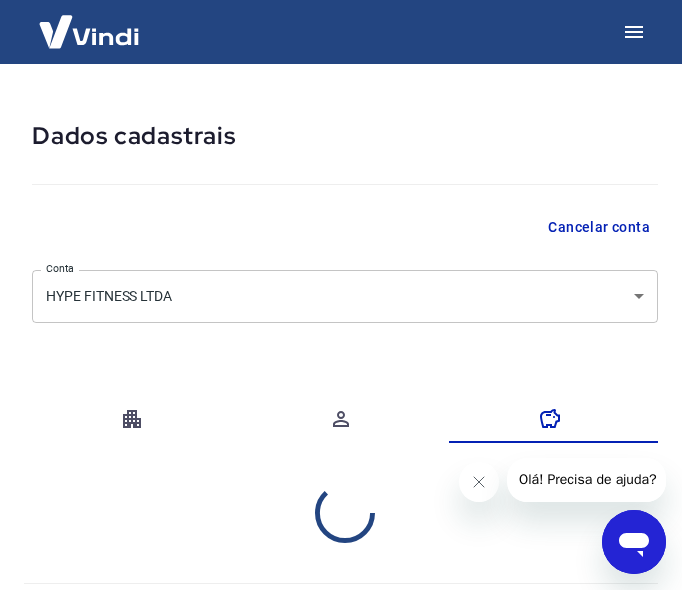 select on "1" 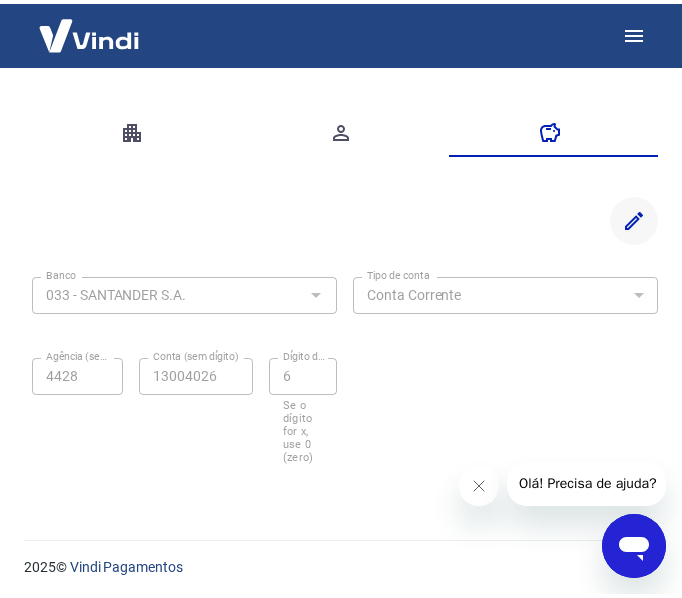 scroll, scrollTop: 0, scrollLeft: 0, axis: both 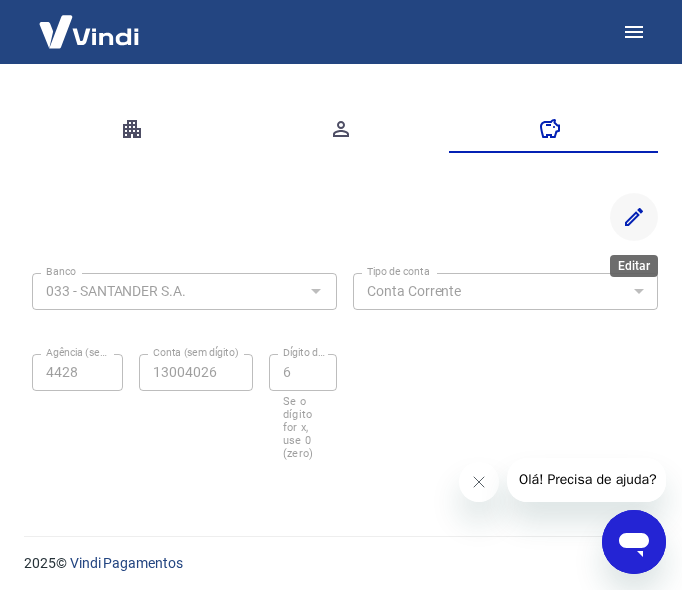 click 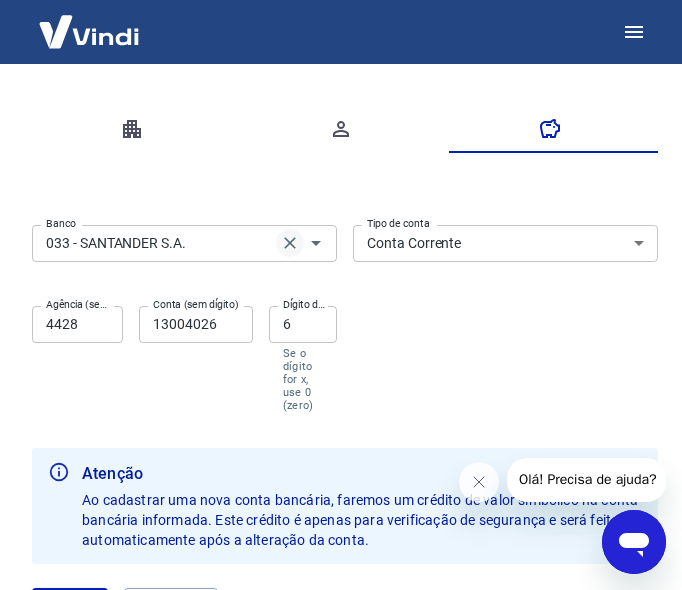 click 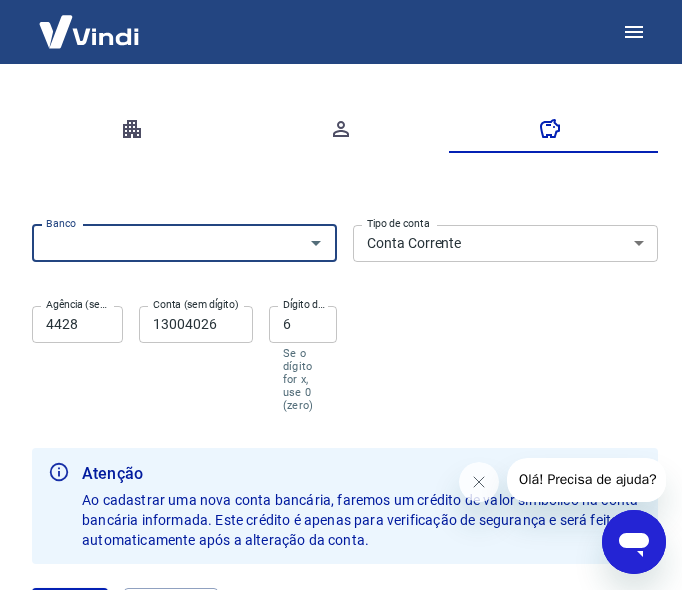 click on "4428" at bounding box center [77, 324] 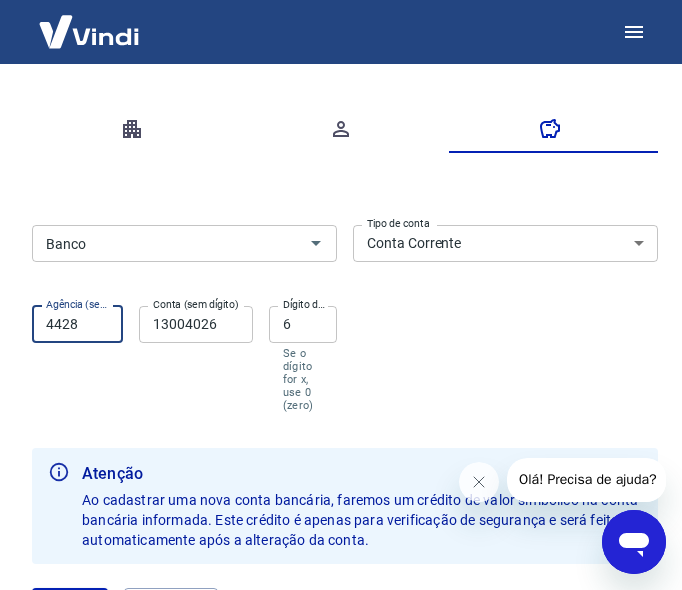 click on "4428" at bounding box center [77, 324] 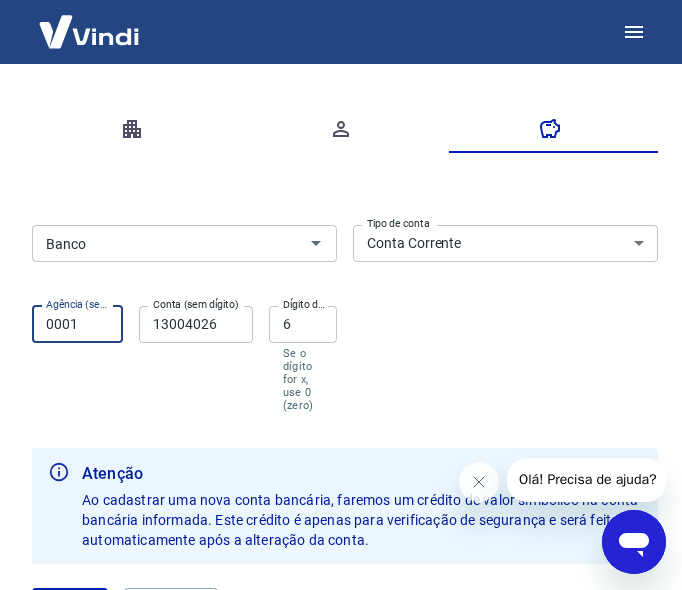 type on "0001" 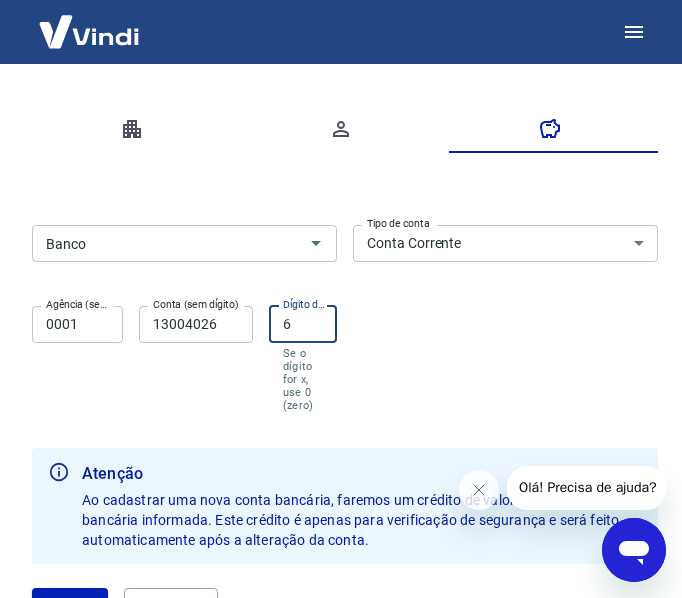 click on "6" at bounding box center (303, 324) 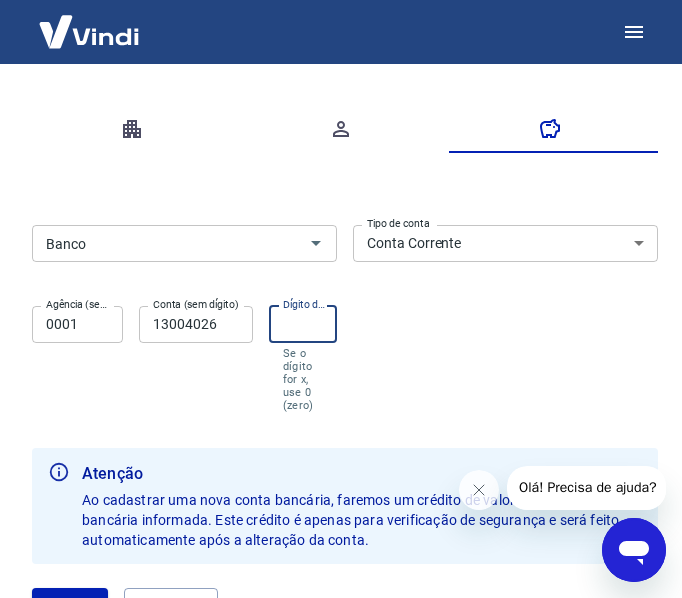 type 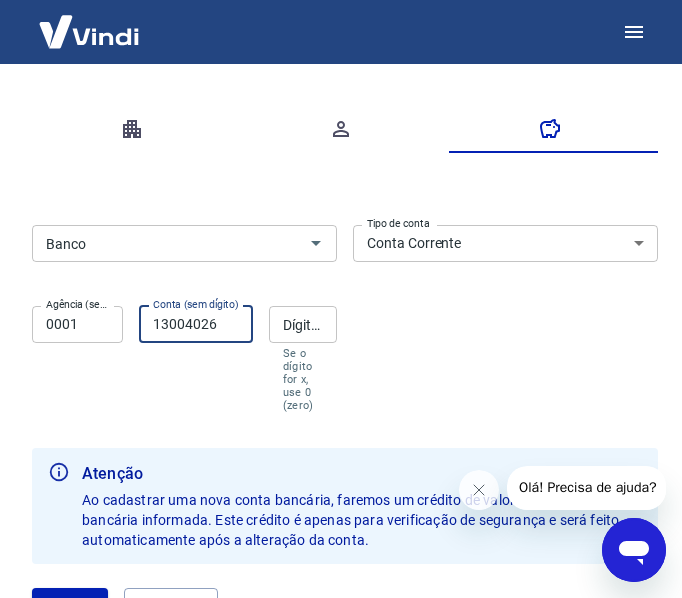 click on "13004026" at bounding box center [196, 324] 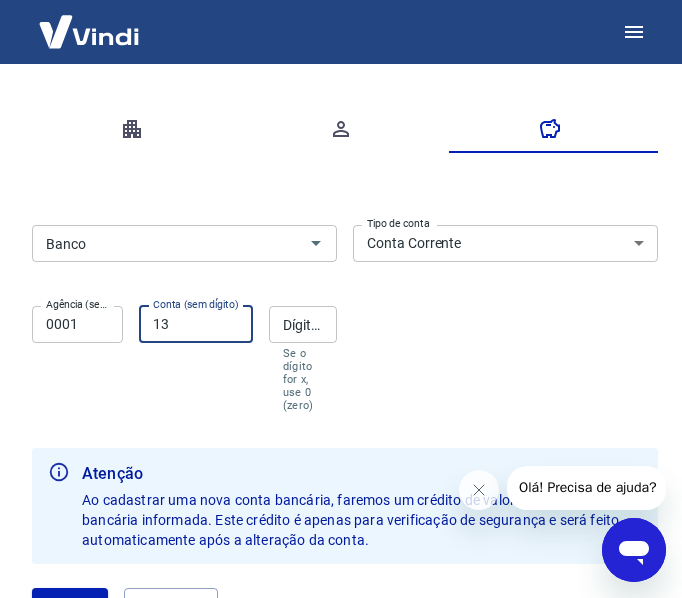 type on "1" 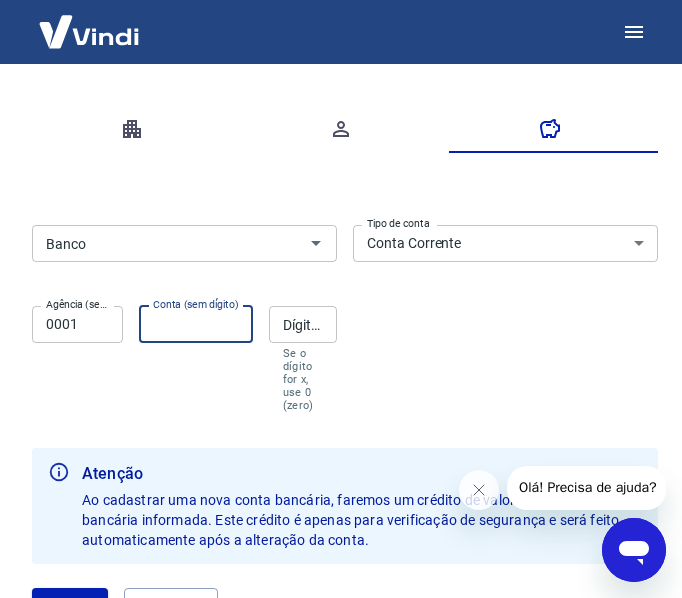 paste on "57637645891" 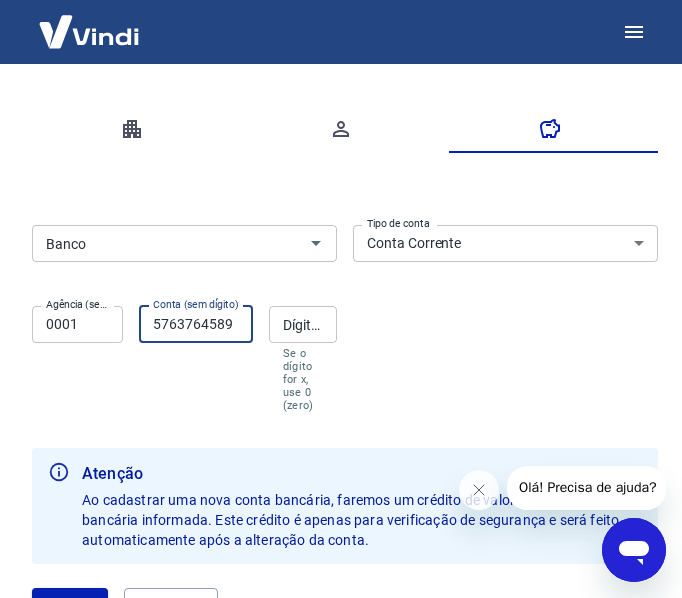 type on "5763764589" 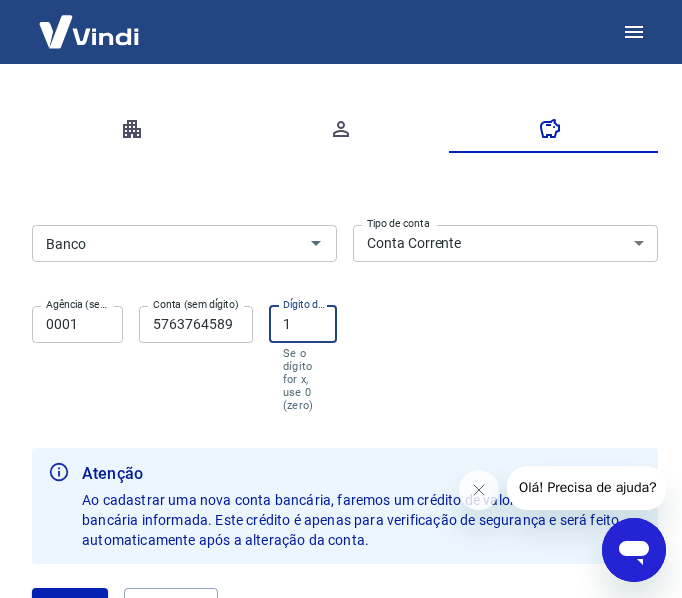 type on "1" 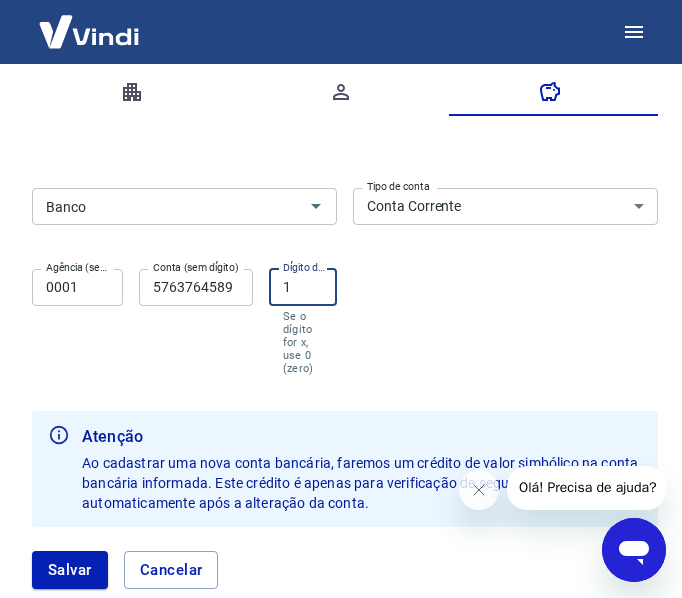 scroll, scrollTop: 326, scrollLeft: 0, axis: vertical 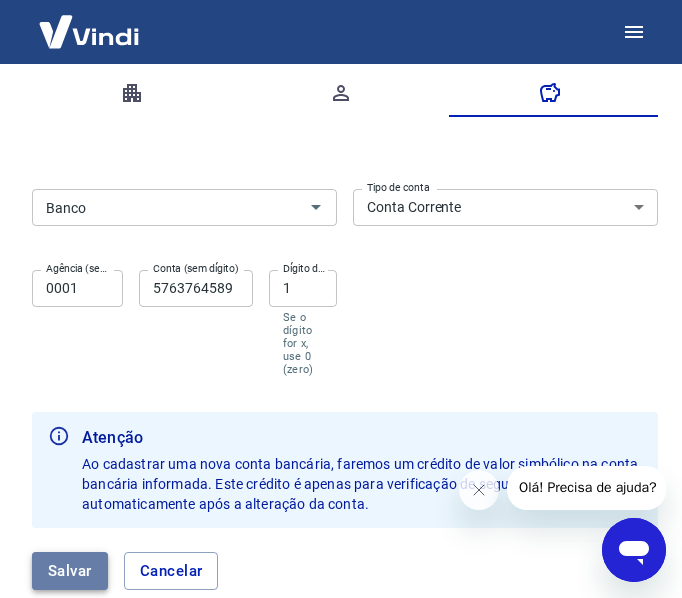 click on "Salvar" at bounding box center (70, 571) 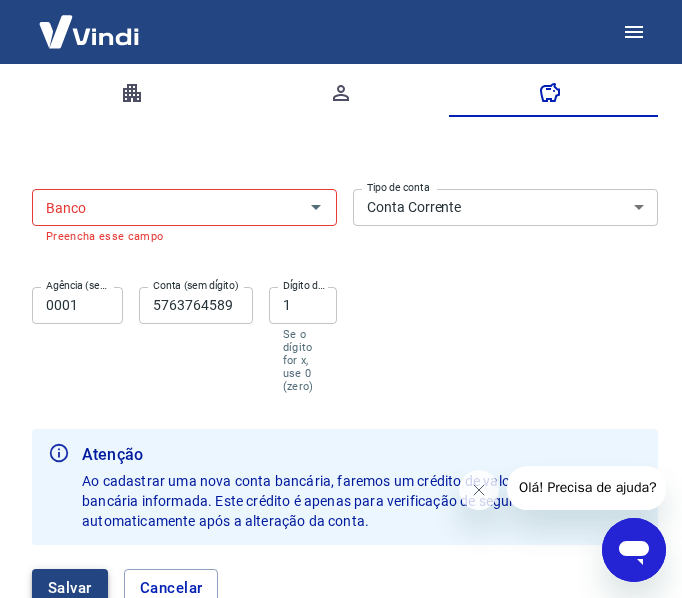 click on "Salvar" at bounding box center [70, 588] 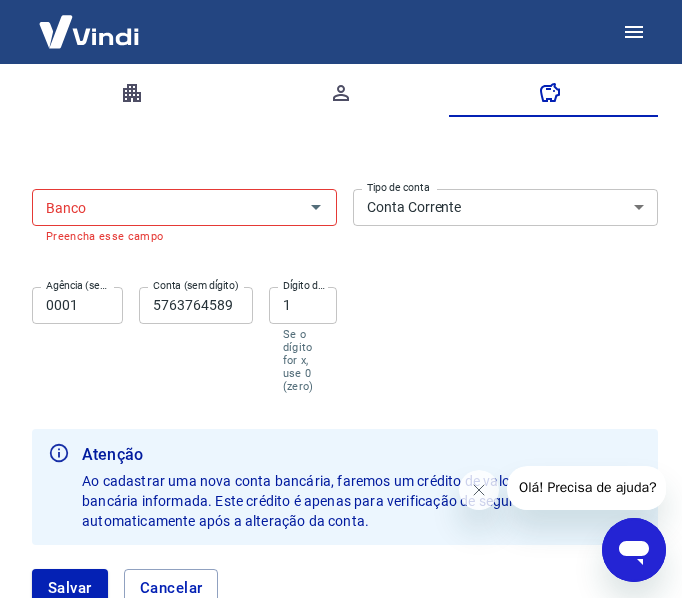 click on "Banco" at bounding box center (184, 207) 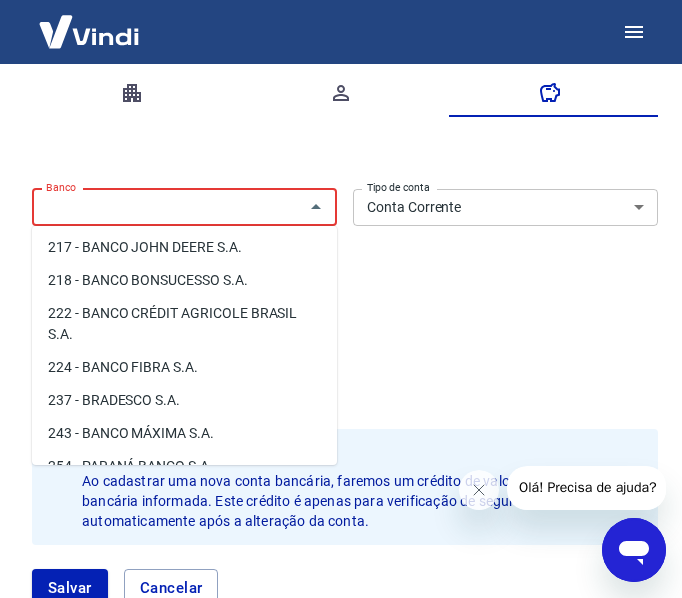 scroll, scrollTop: 1804, scrollLeft: 0, axis: vertical 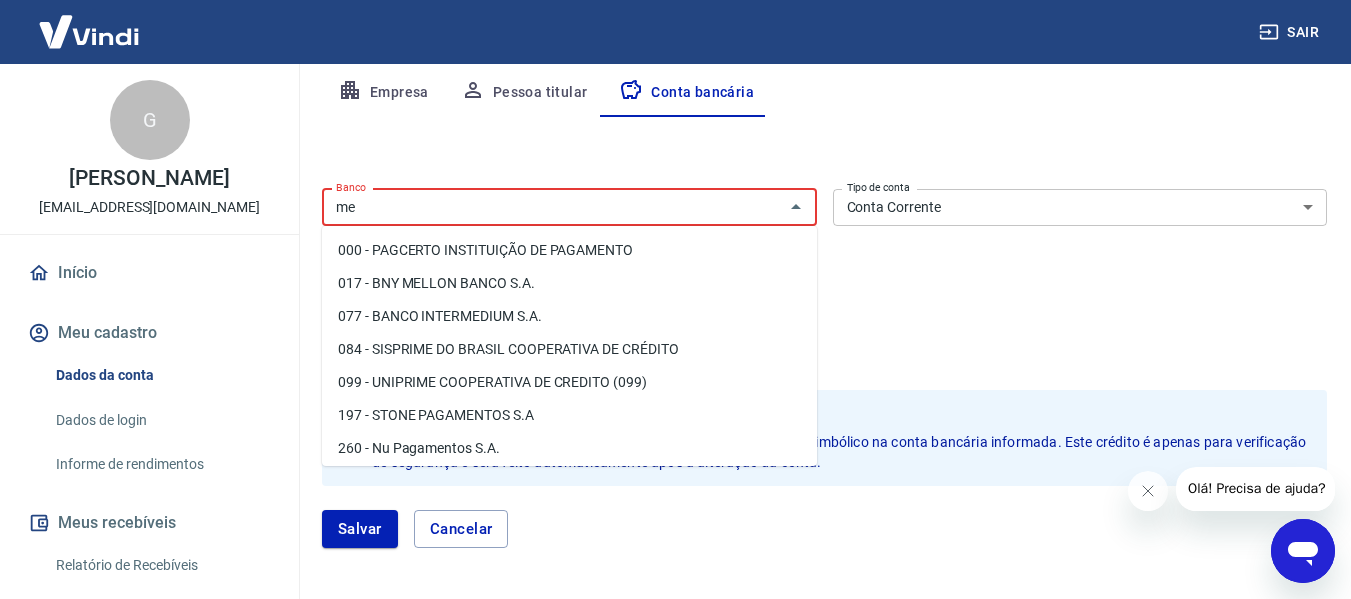 type on "me" 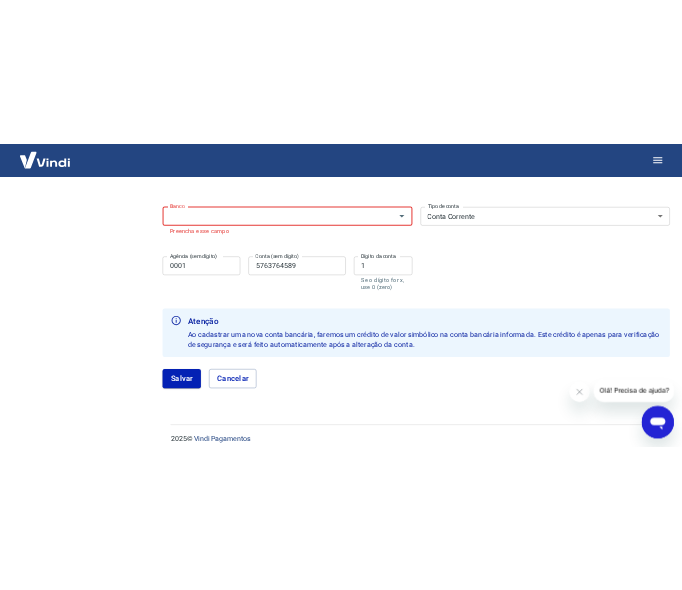 scroll, scrollTop: 326, scrollLeft: 0, axis: vertical 